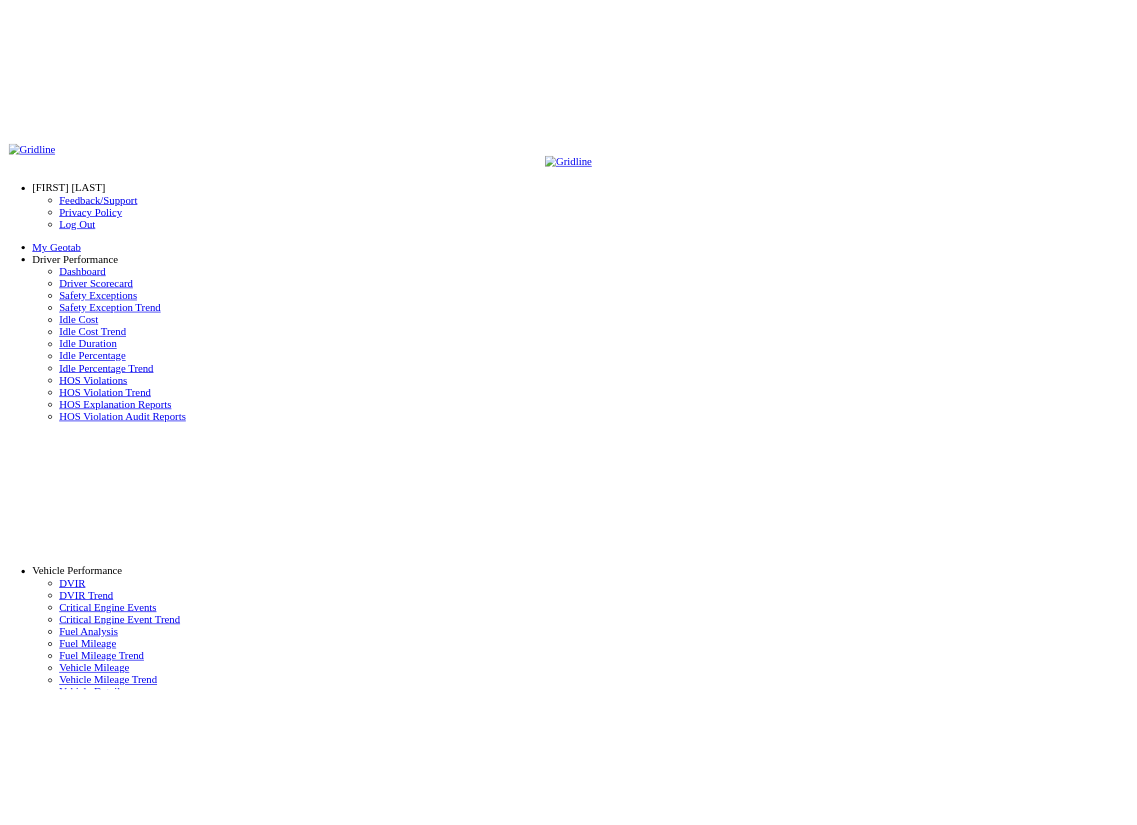 scroll, scrollTop: 0, scrollLeft: 0, axis: both 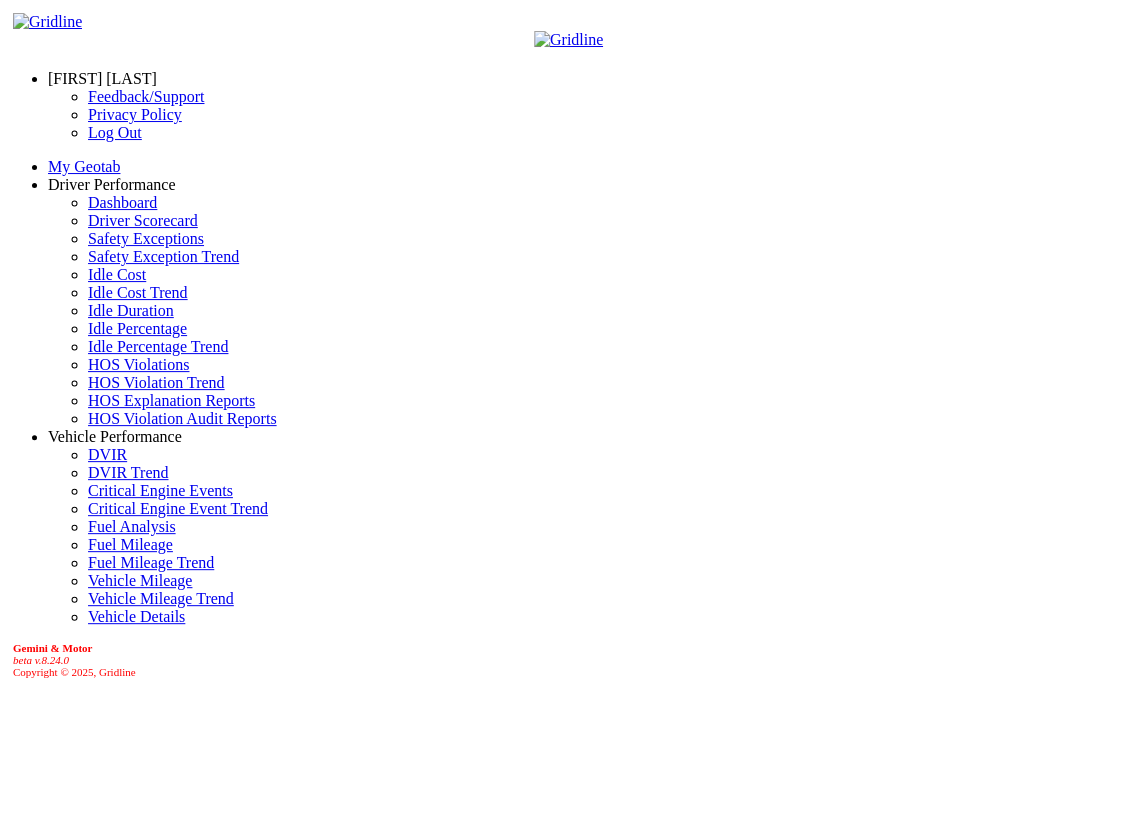 click on "Driver Scorecard" at bounding box center [143, 220] 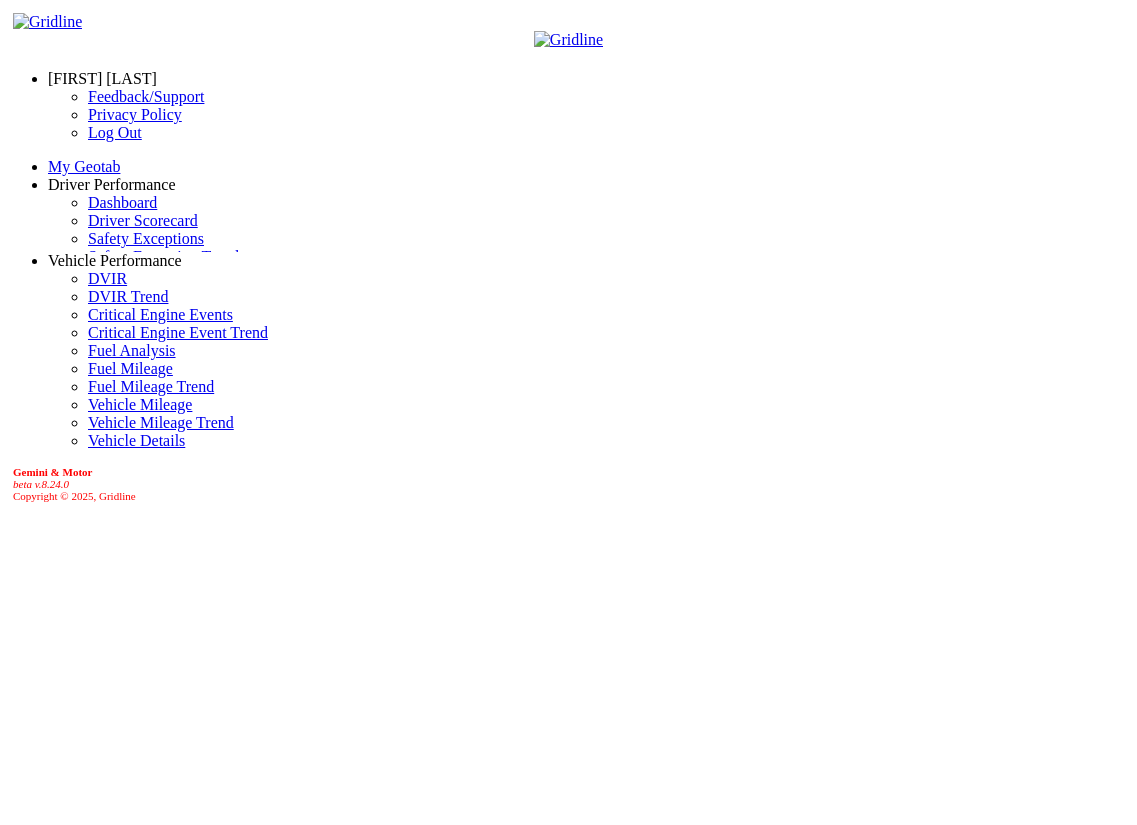 scroll, scrollTop: 0, scrollLeft: 0, axis: both 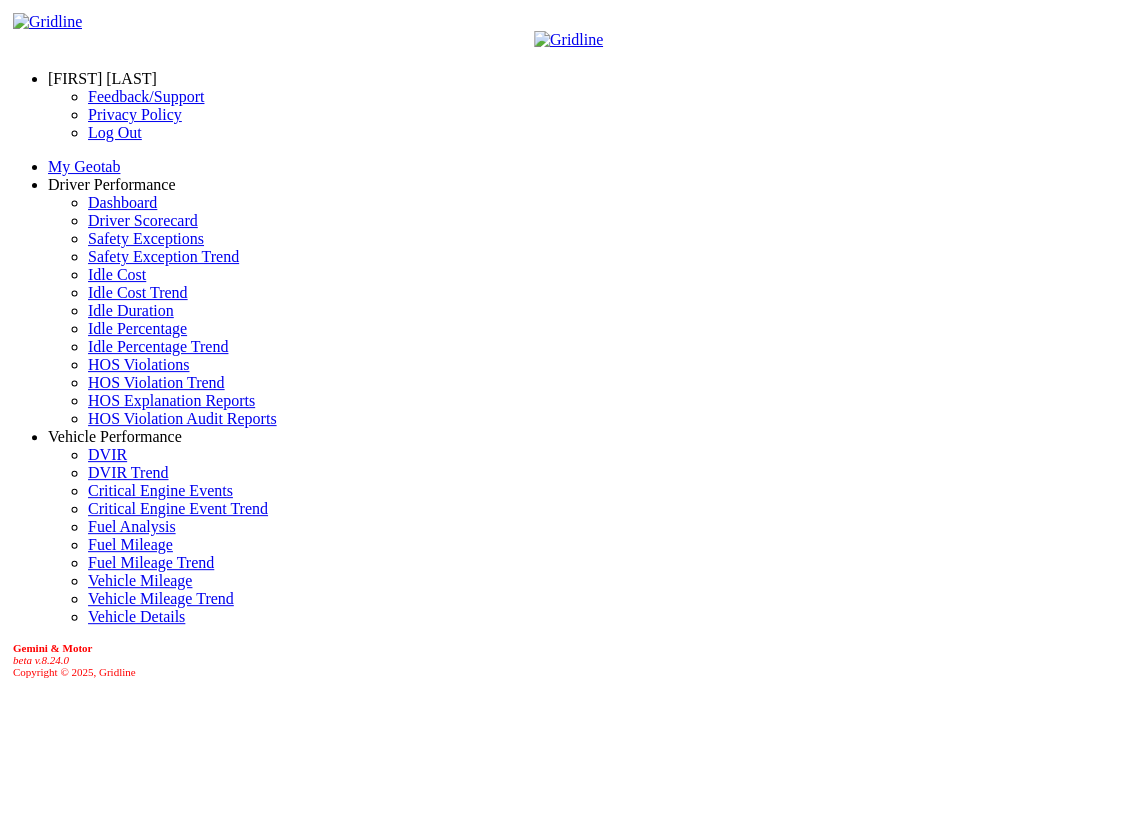 click on "Dashboard" at bounding box center (122, 202) 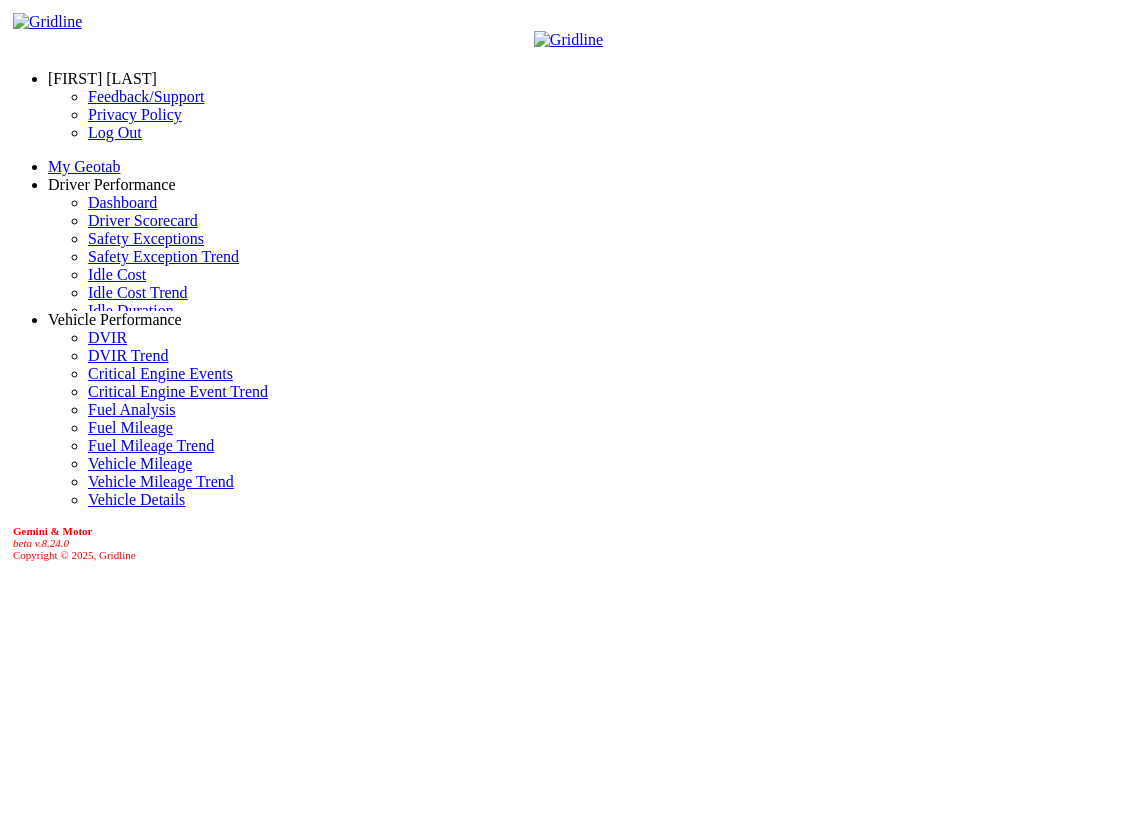scroll, scrollTop: 0, scrollLeft: 0, axis: both 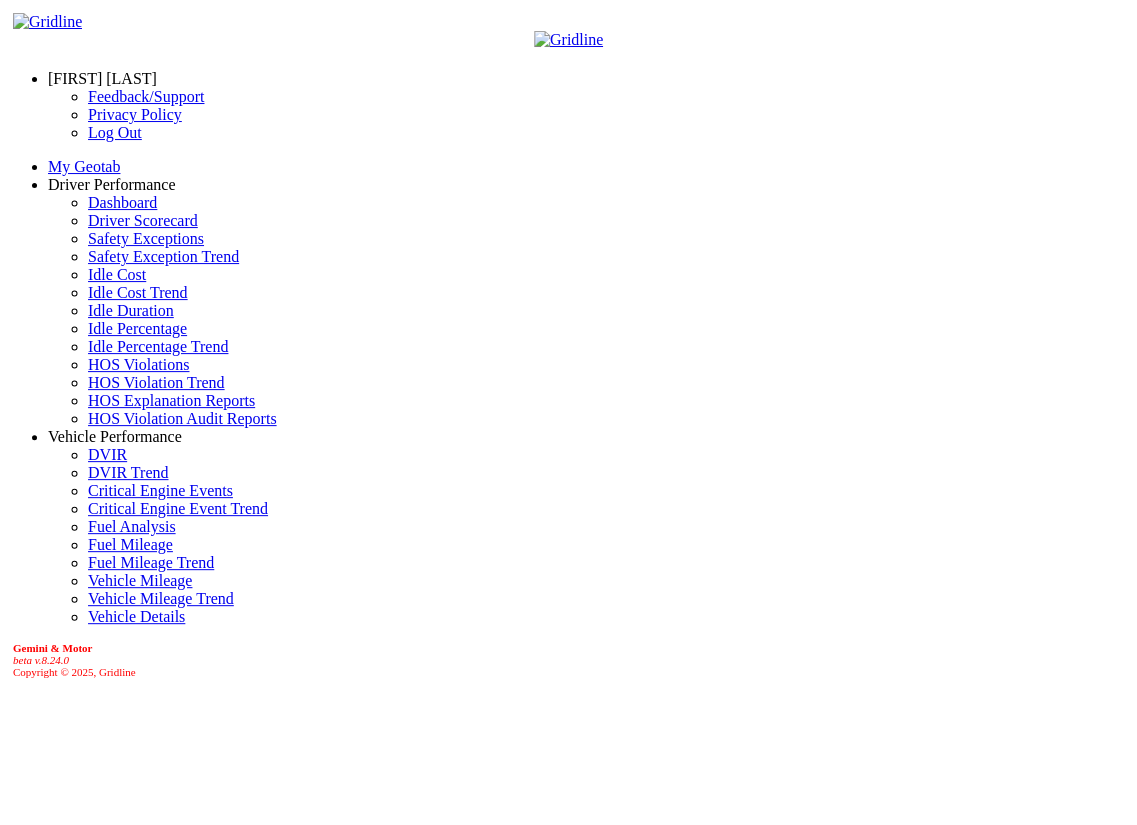 click on "Dashboard" at bounding box center (122, 202) 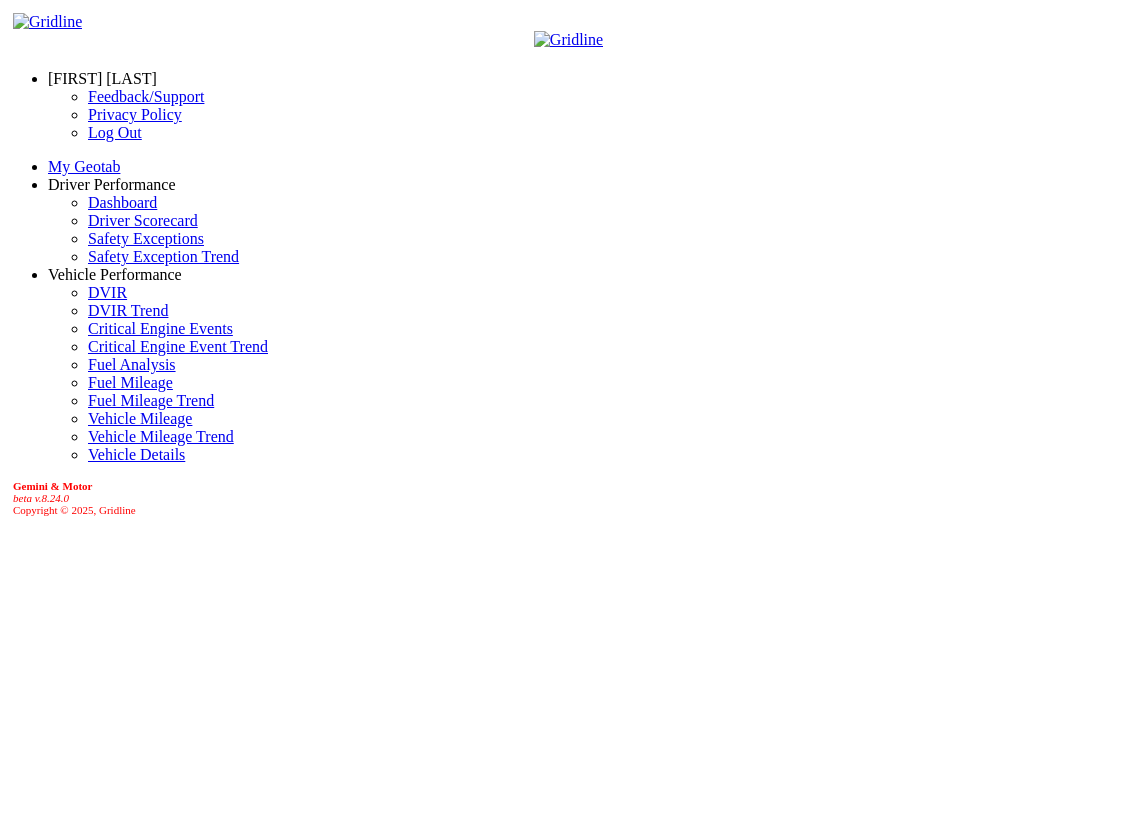 scroll, scrollTop: 0, scrollLeft: 0, axis: both 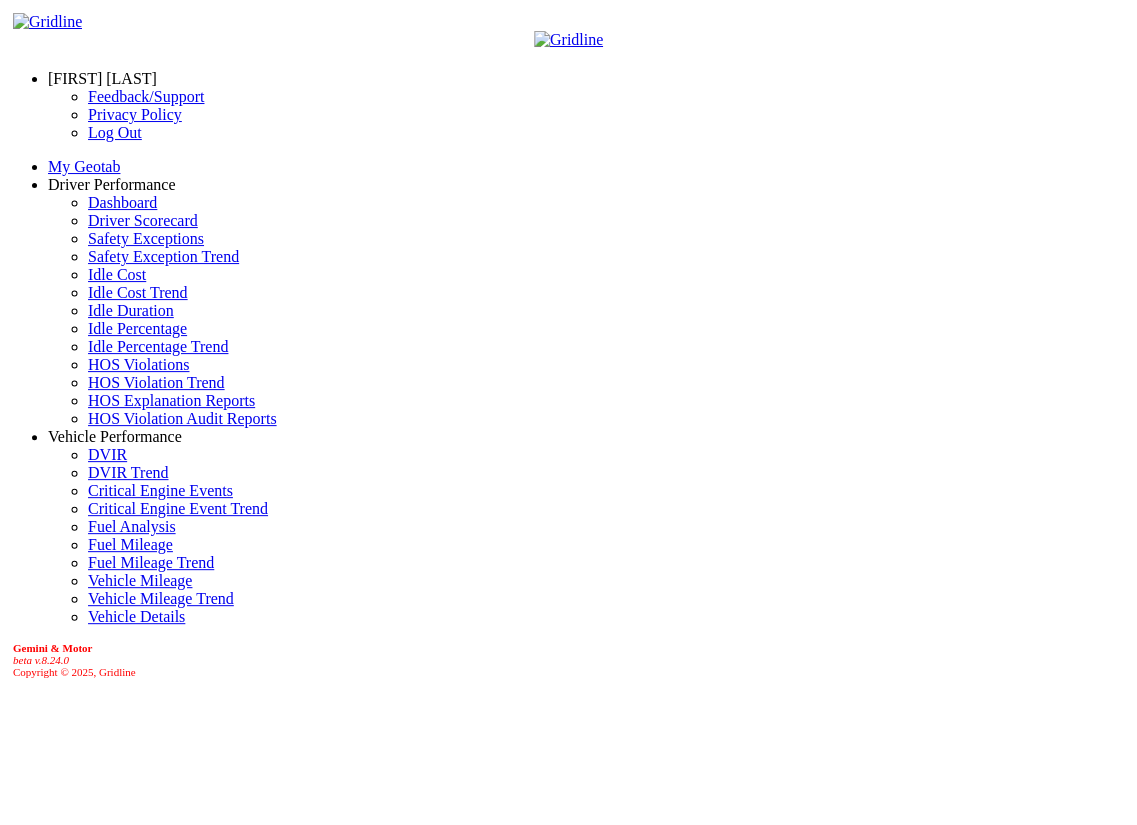 click on "Driver Scorecard" at bounding box center (143, 220) 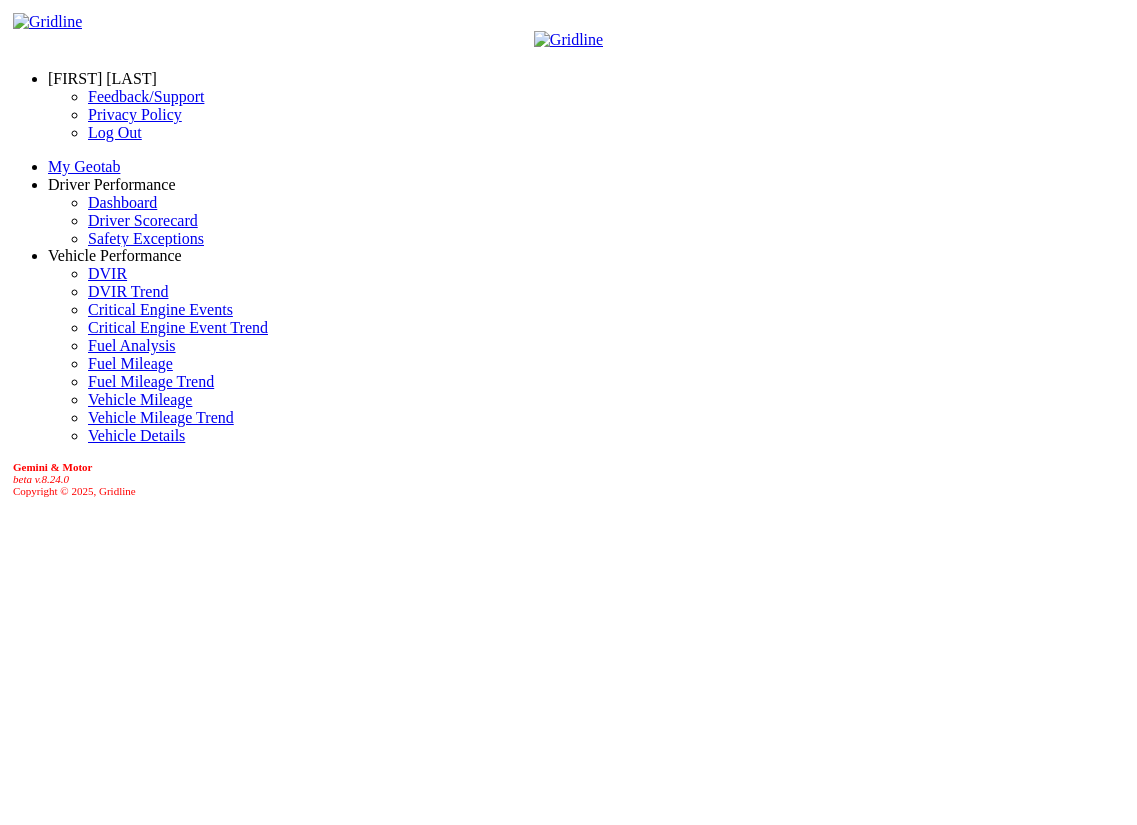 scroll, scrollTop: 0, scrollLeft: 0, axis: both 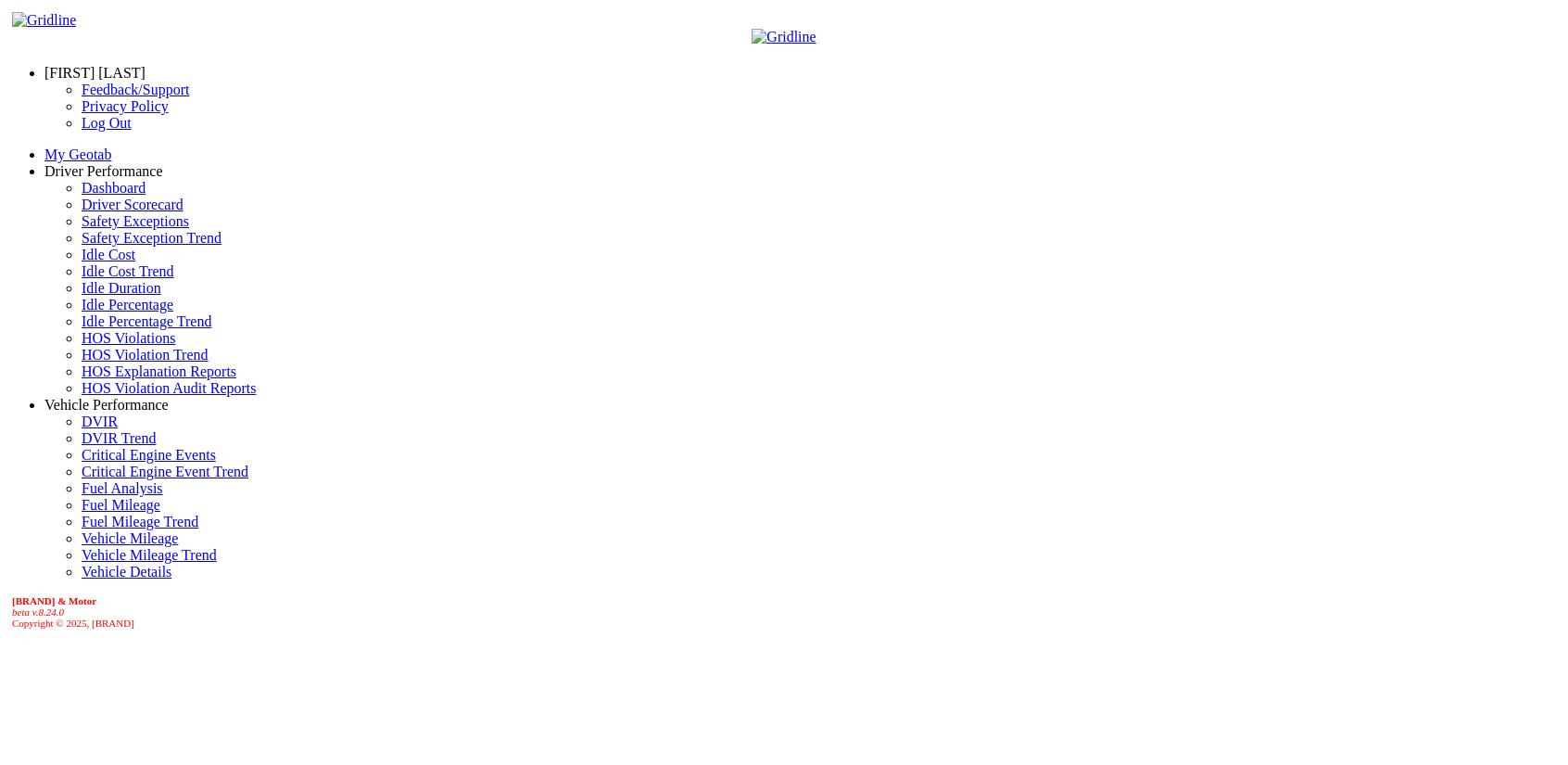 click on "Driver Scorecard" at bounding box center (133, 204) 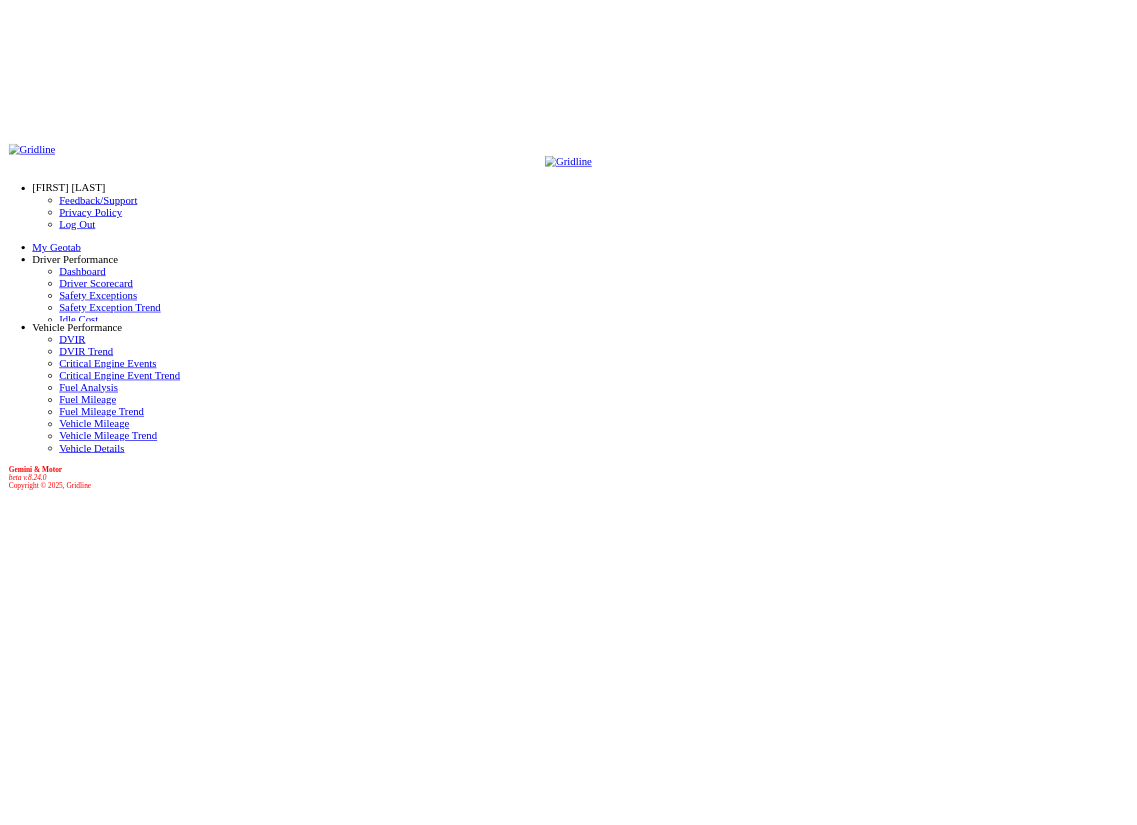 scroll, scrollTop: 0, scrollLeft: 0, axis: both 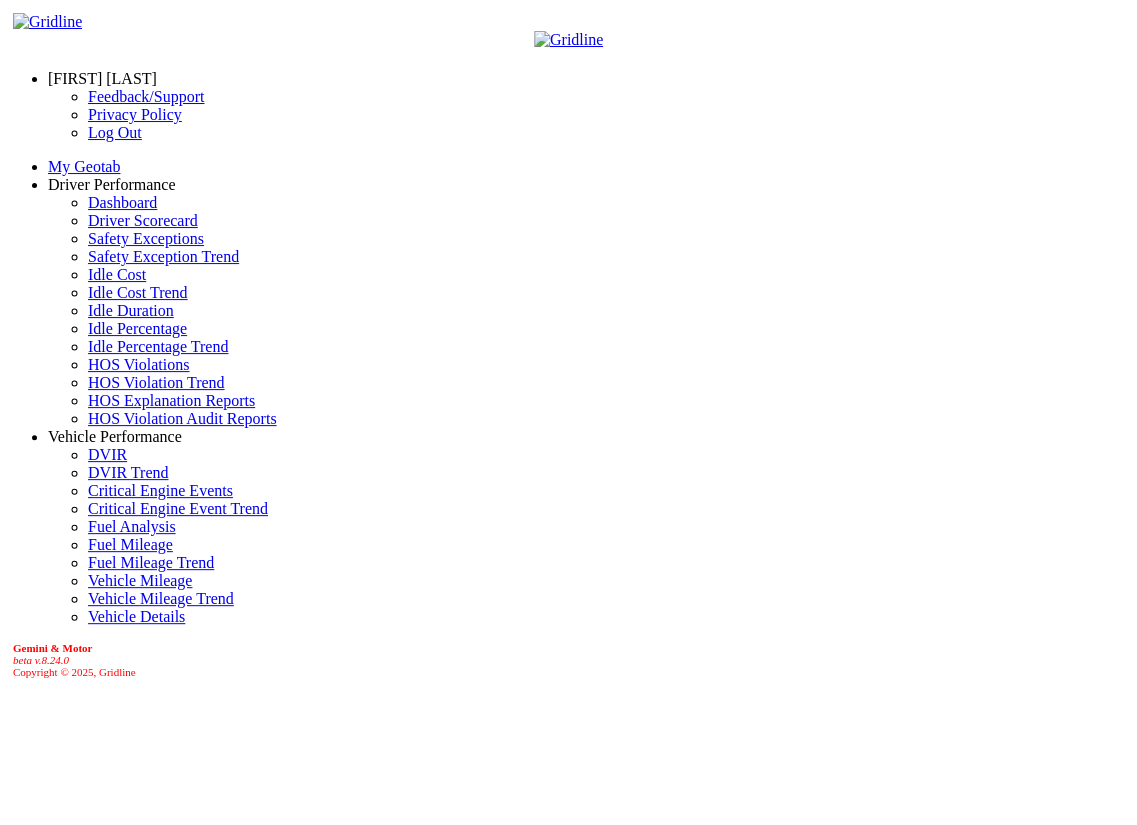 click on "Driver Scorecard" at bounding box center (143, 220) 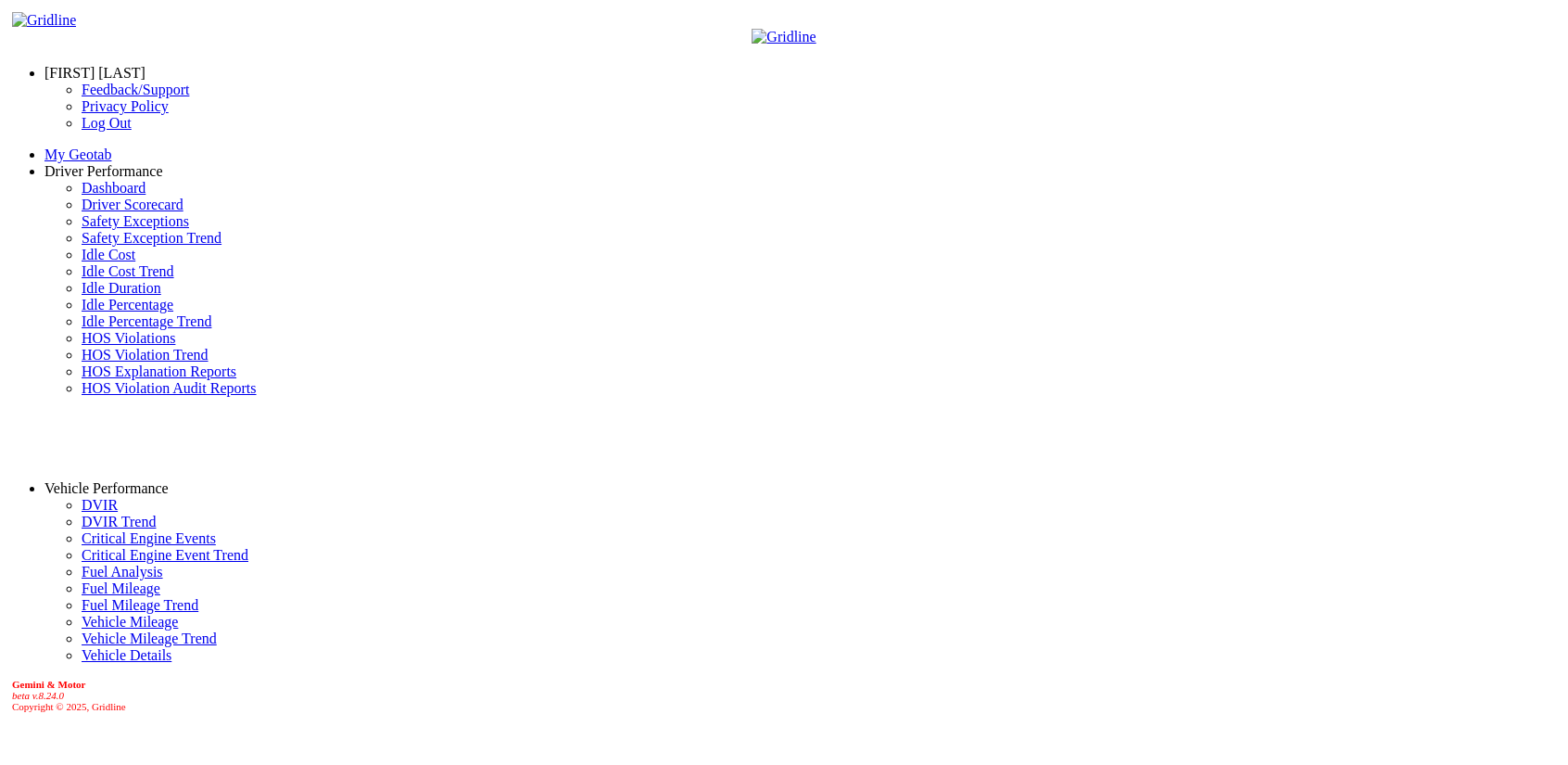 scroll, scrollTop: 0, scrollLeft: 0, axis: both 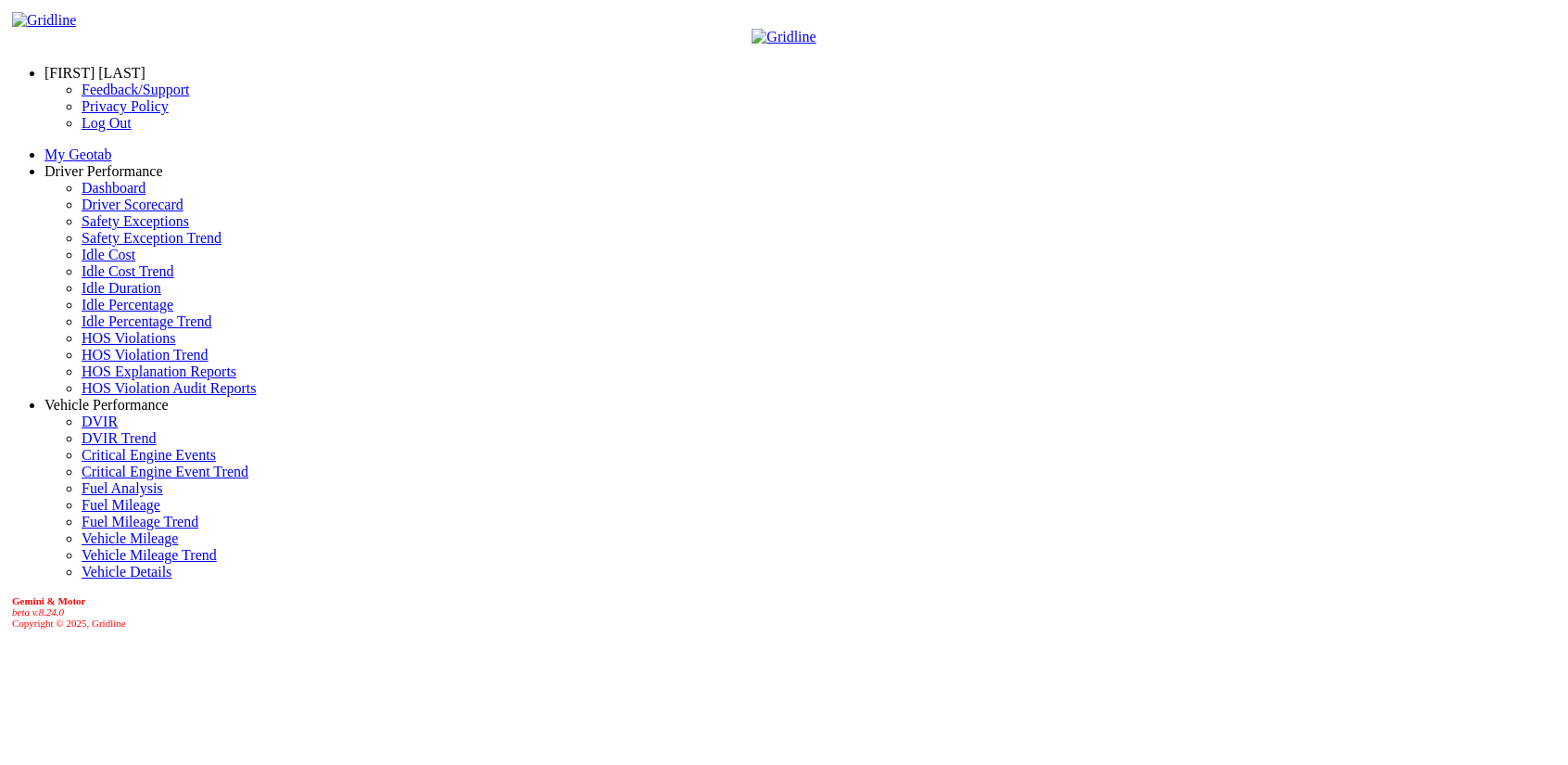 click on "Driver Scorecard" at bounding box center [133, 204] 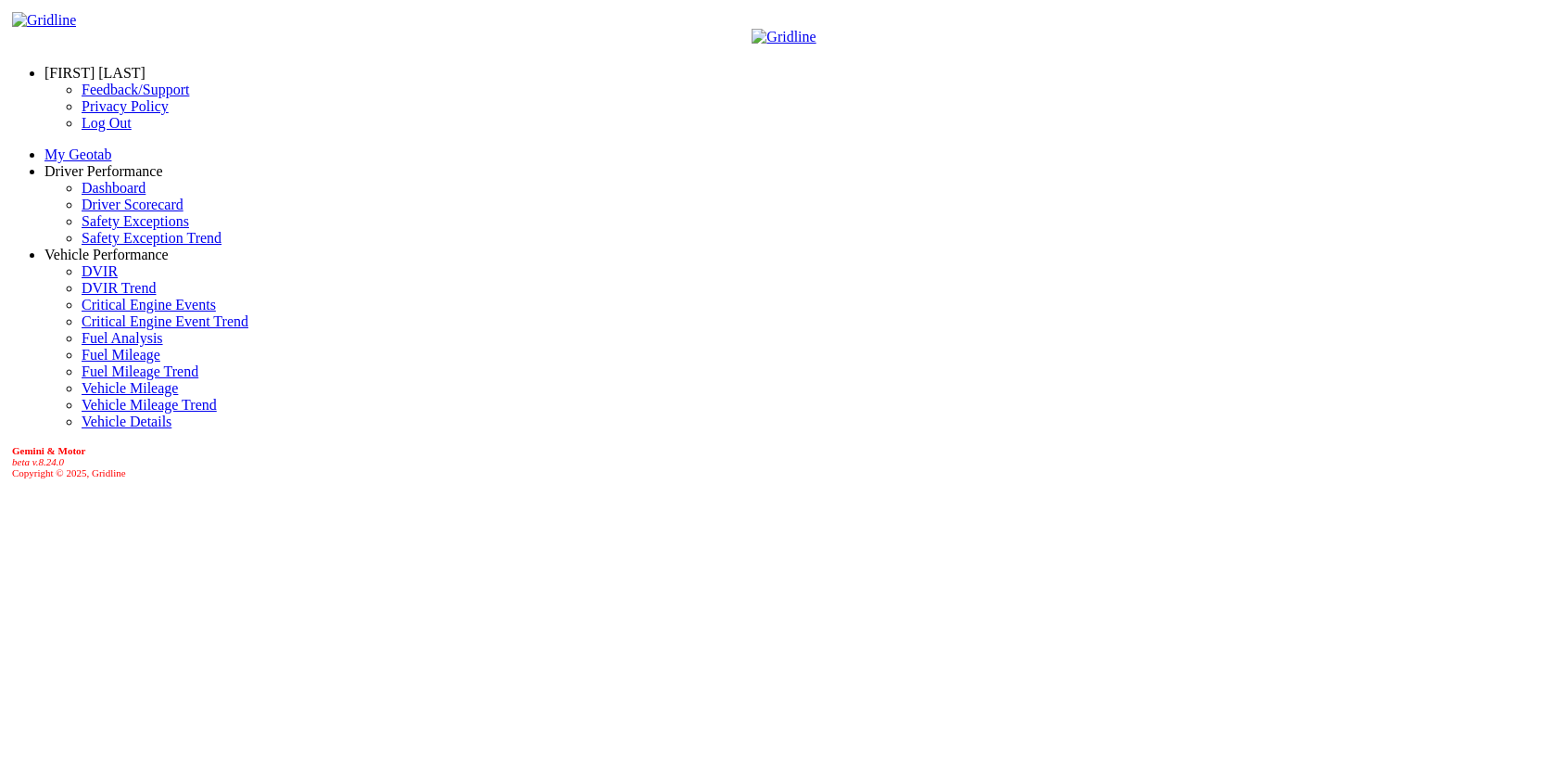scroll, scrollTop: 0, scrollLeft: 0, axis: both 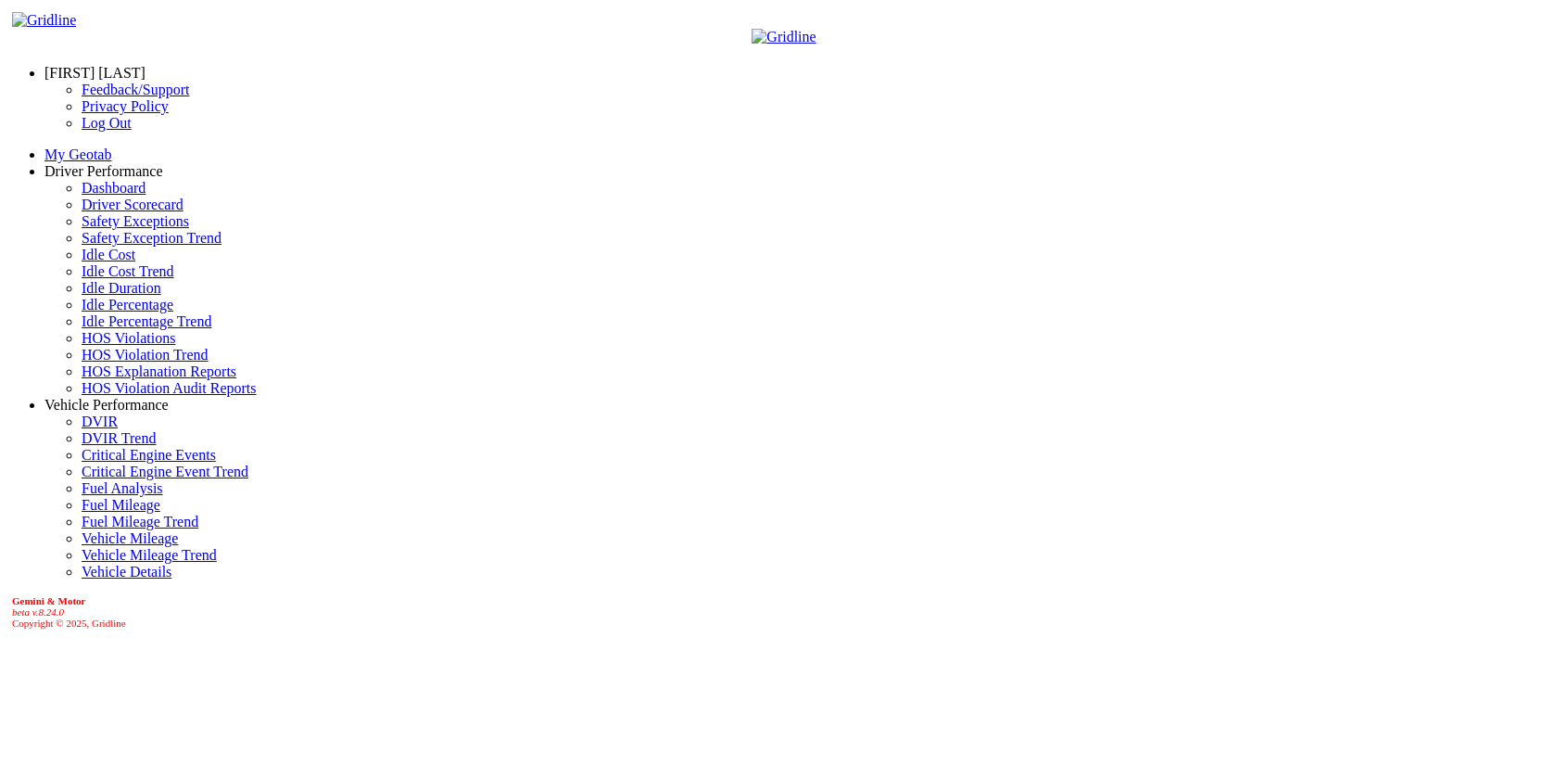 click on "Driver Scorecard" at bounding box center (133, 204) 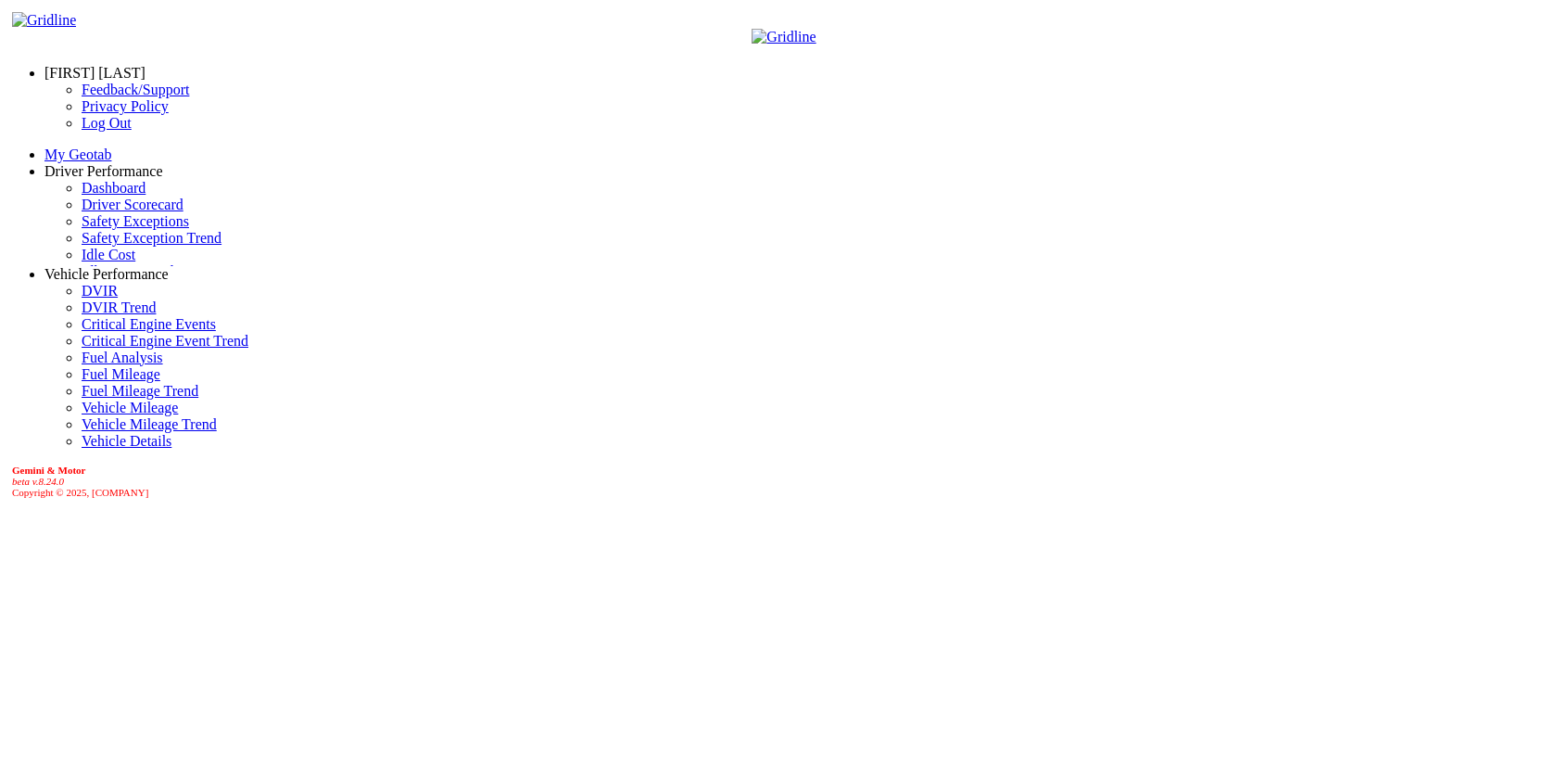 scroll, scrollTop: 0, scrollLeft: 0, axis: both 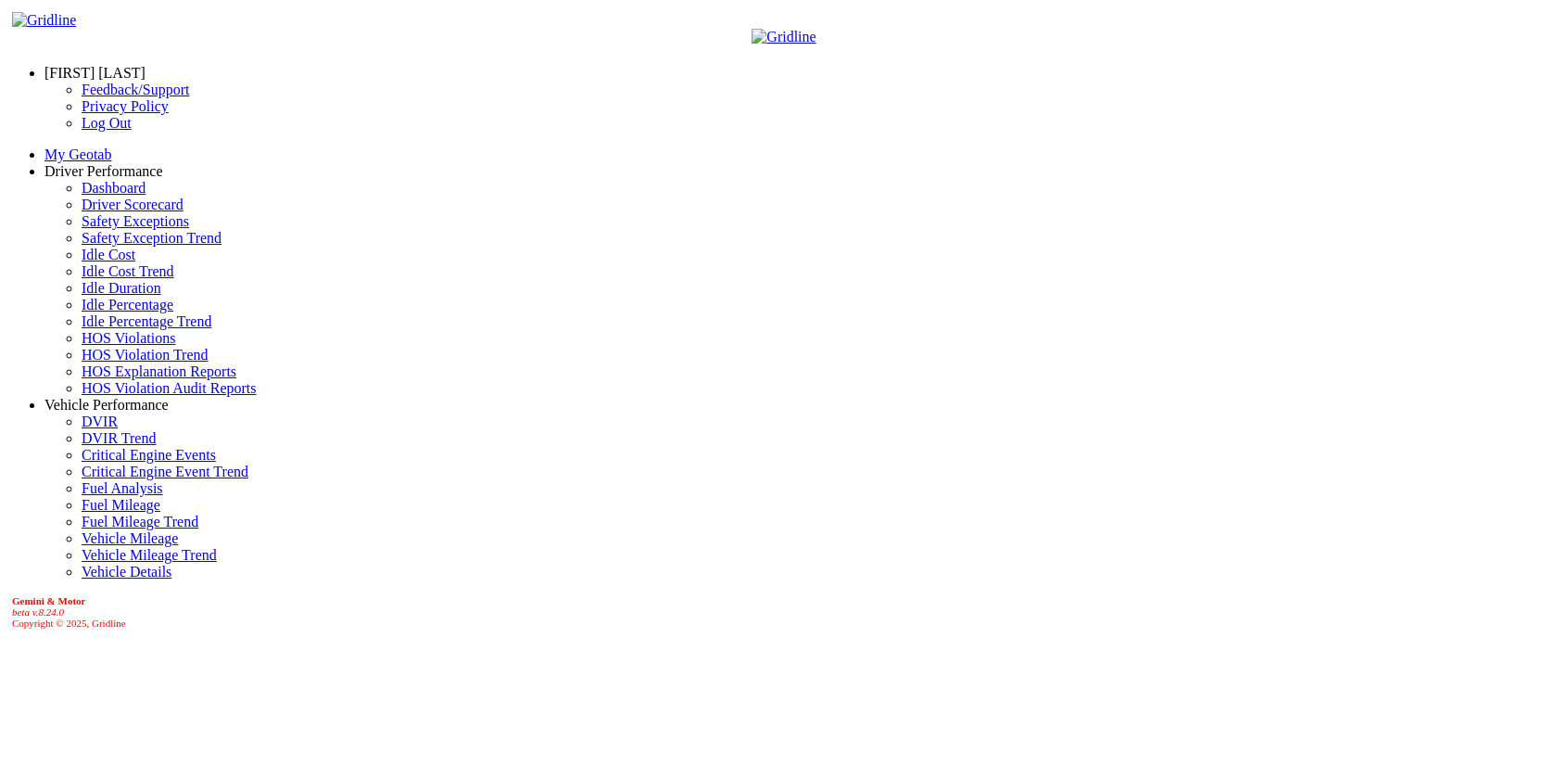 click on "Driver Scorecard" at bounding box center [133, 204] 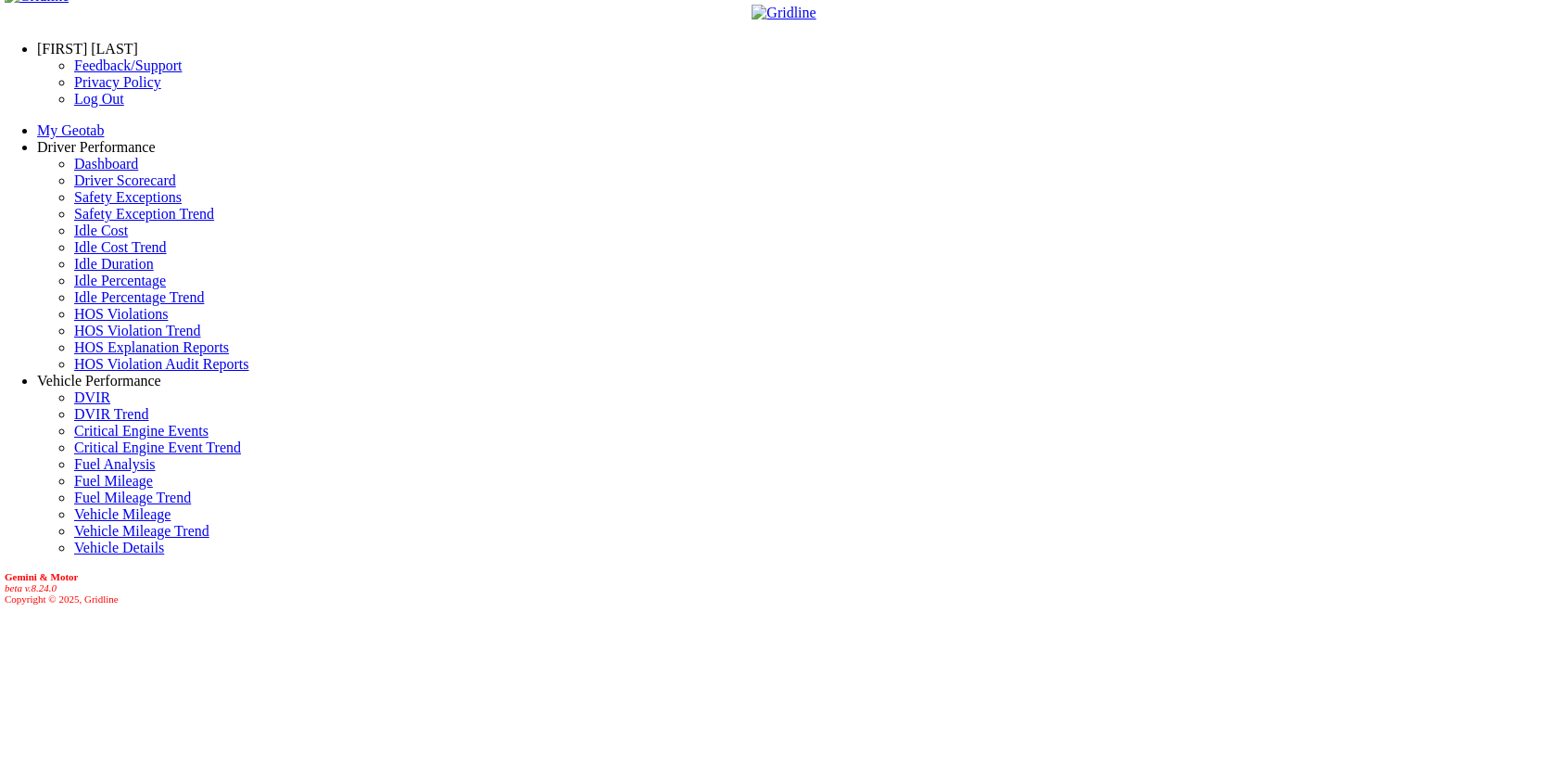 scroll, scrollTop: 0, scrollLeft: 0, axis: both 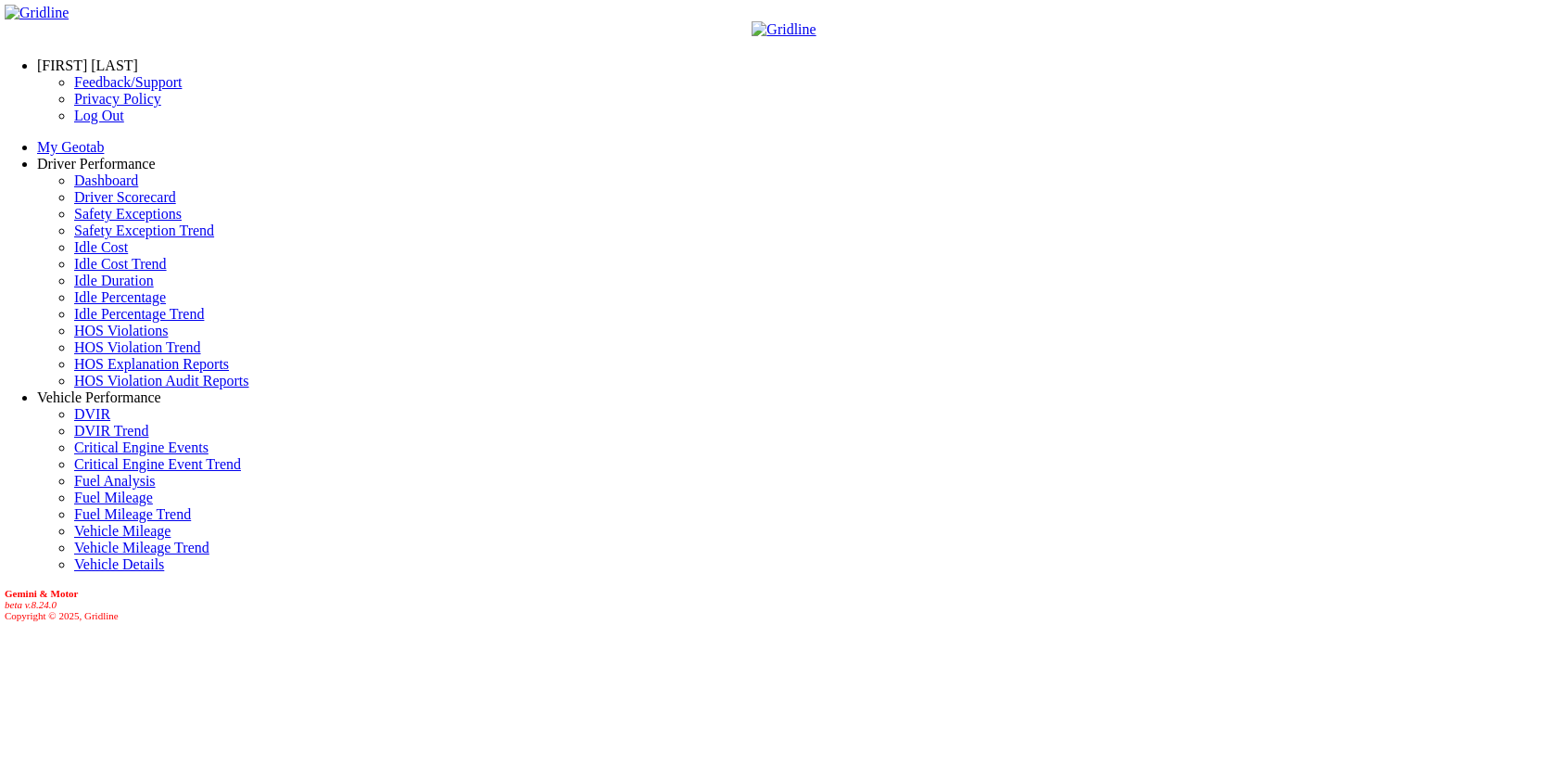 click on "Driver Scorecard" at bounding box center [125, 197] 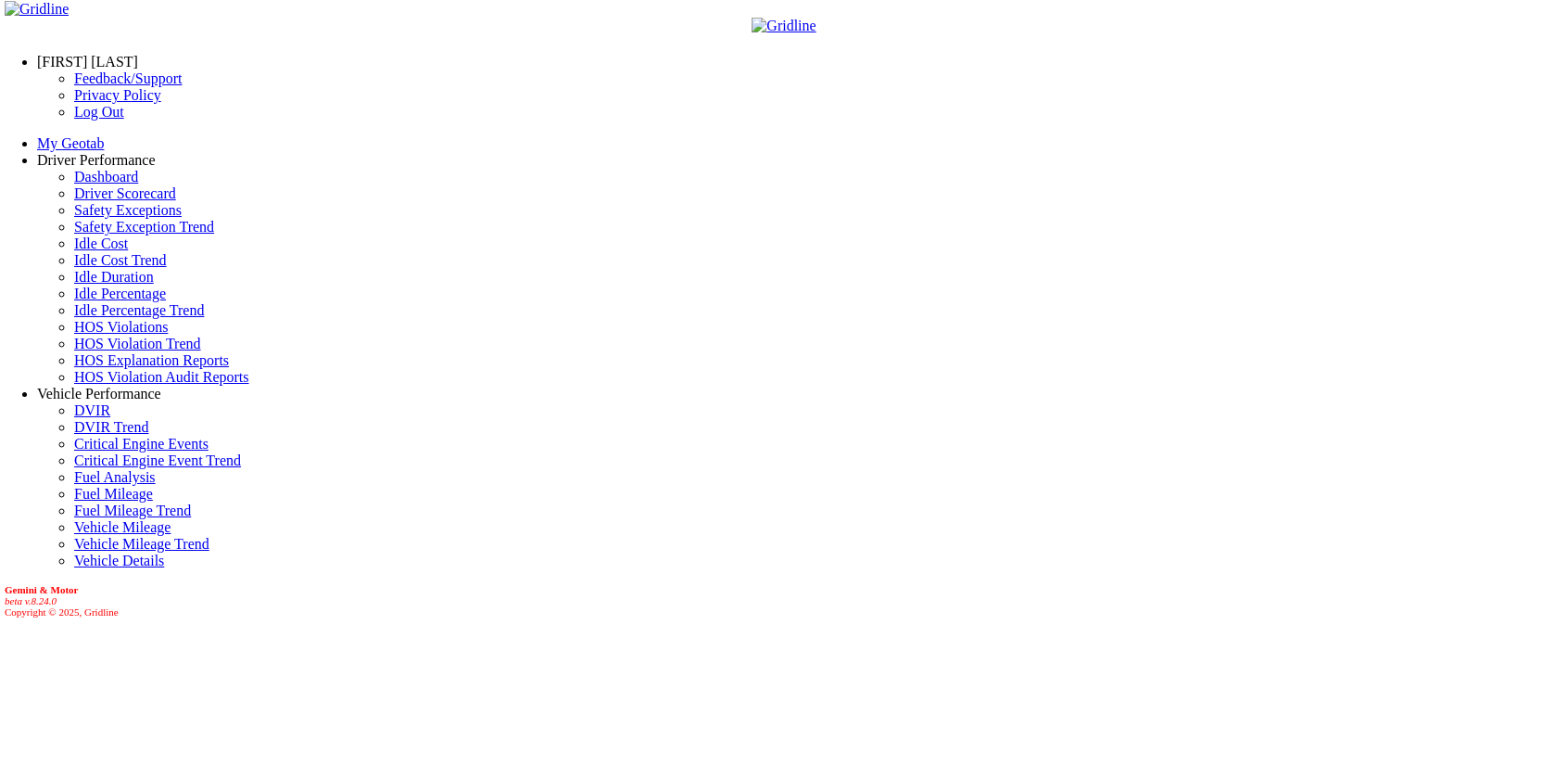 scroll, scrollTop: 0, scrollLeft: 0, axis: both 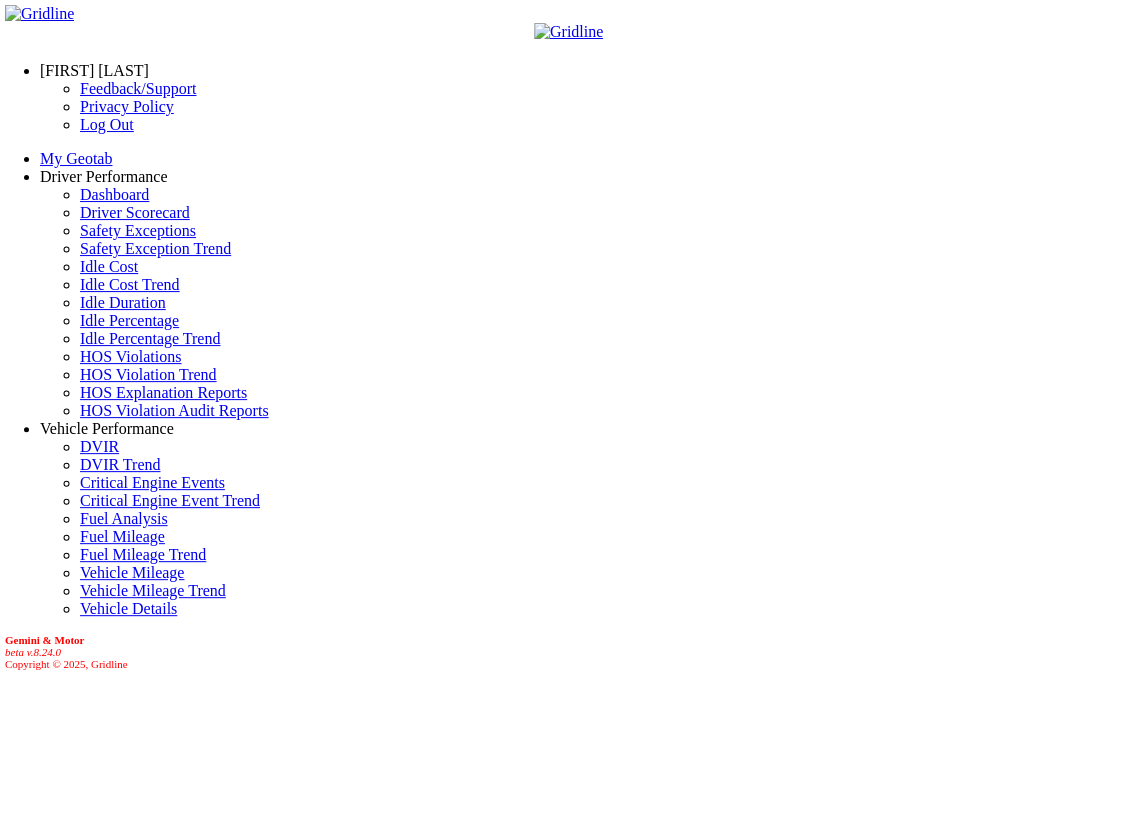 drag, startPoint x: 942, startPoint y: 174, endPoint x: 890, endPoint y: 421, distance: 252.41434 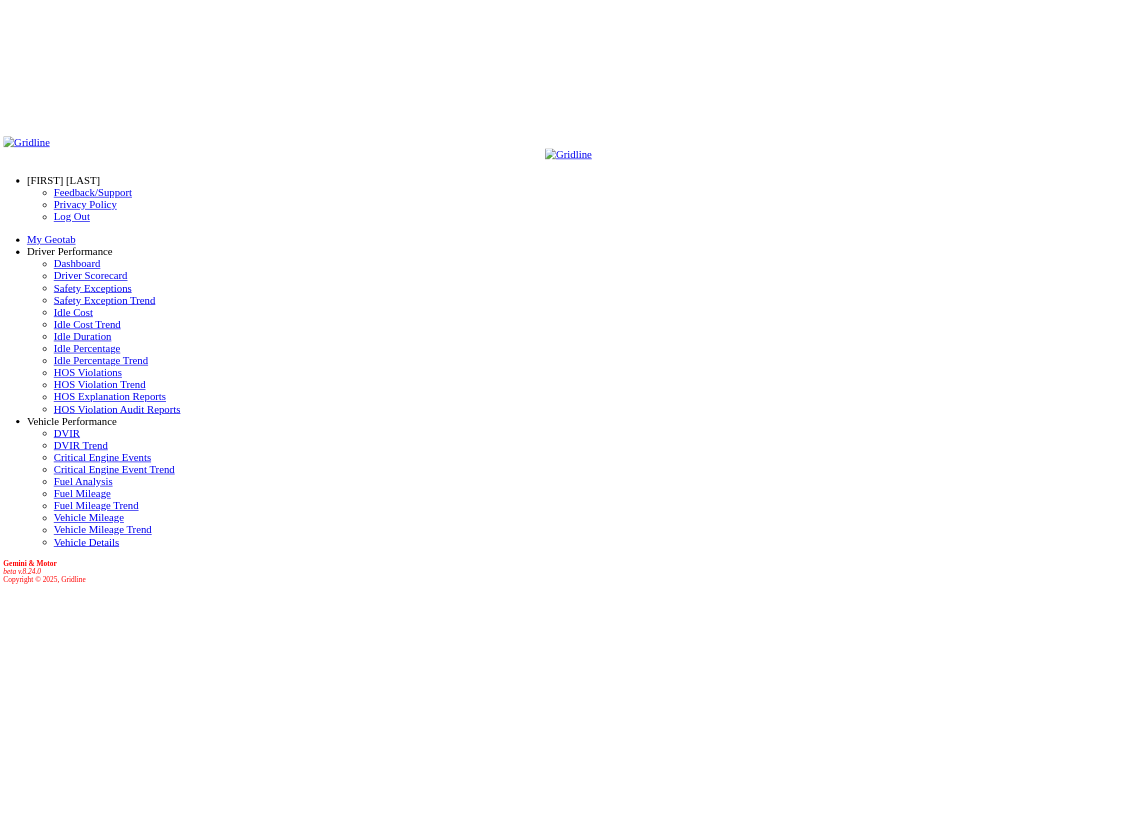 scroll, scrollTop: 0, scrollLeft: 0, axis: both 